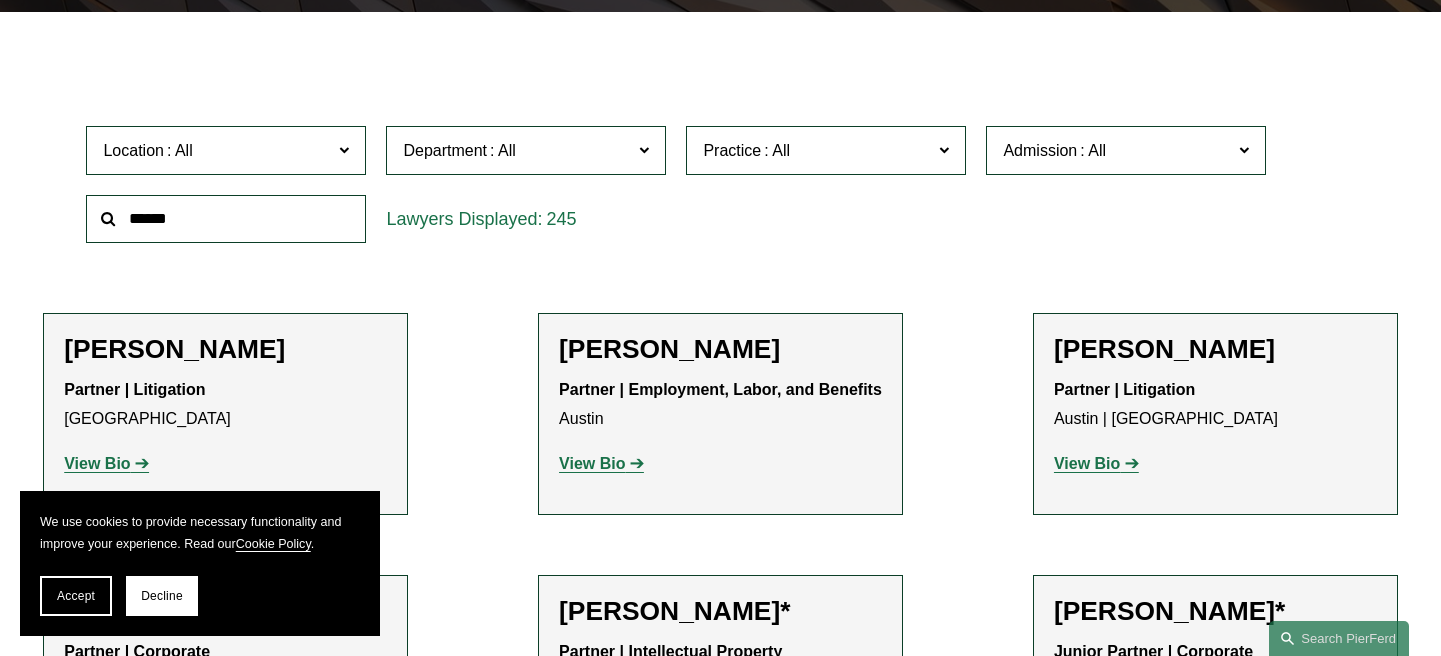 scroll, scrollTop: 553, scrollLeft: 0, axis: vertical 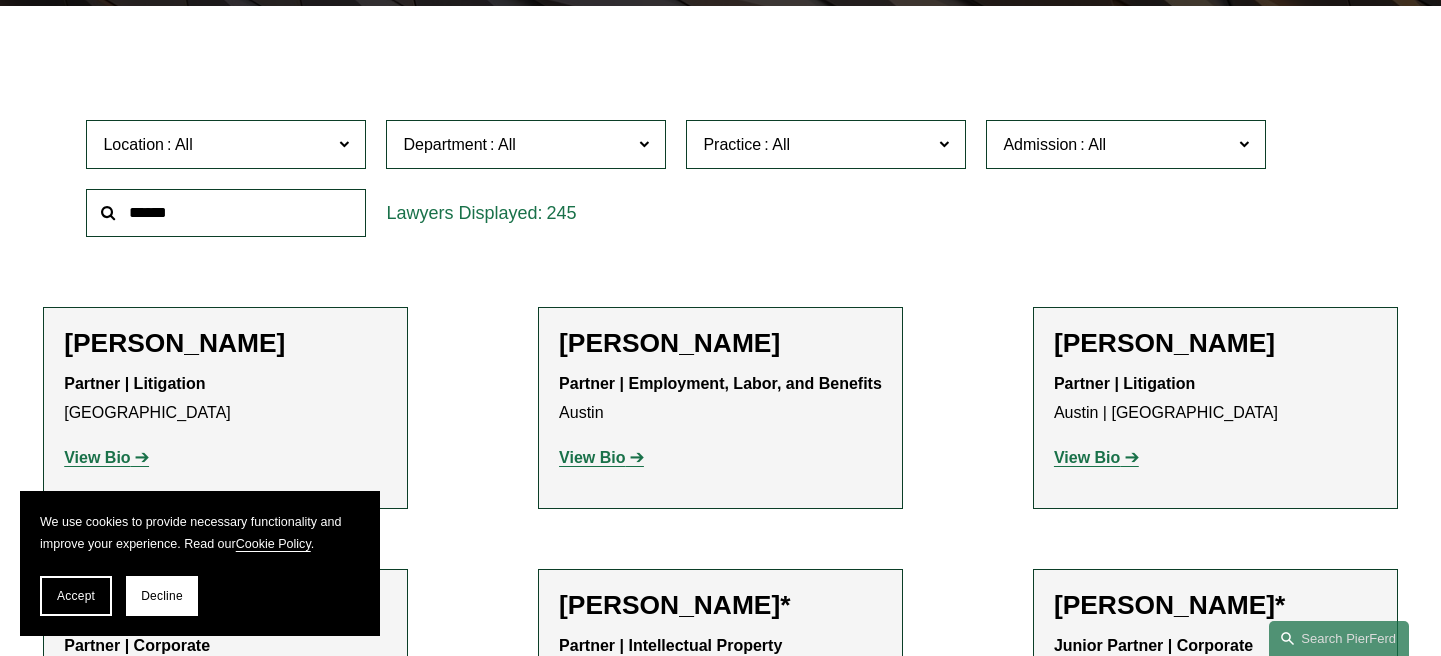 click on "Location" 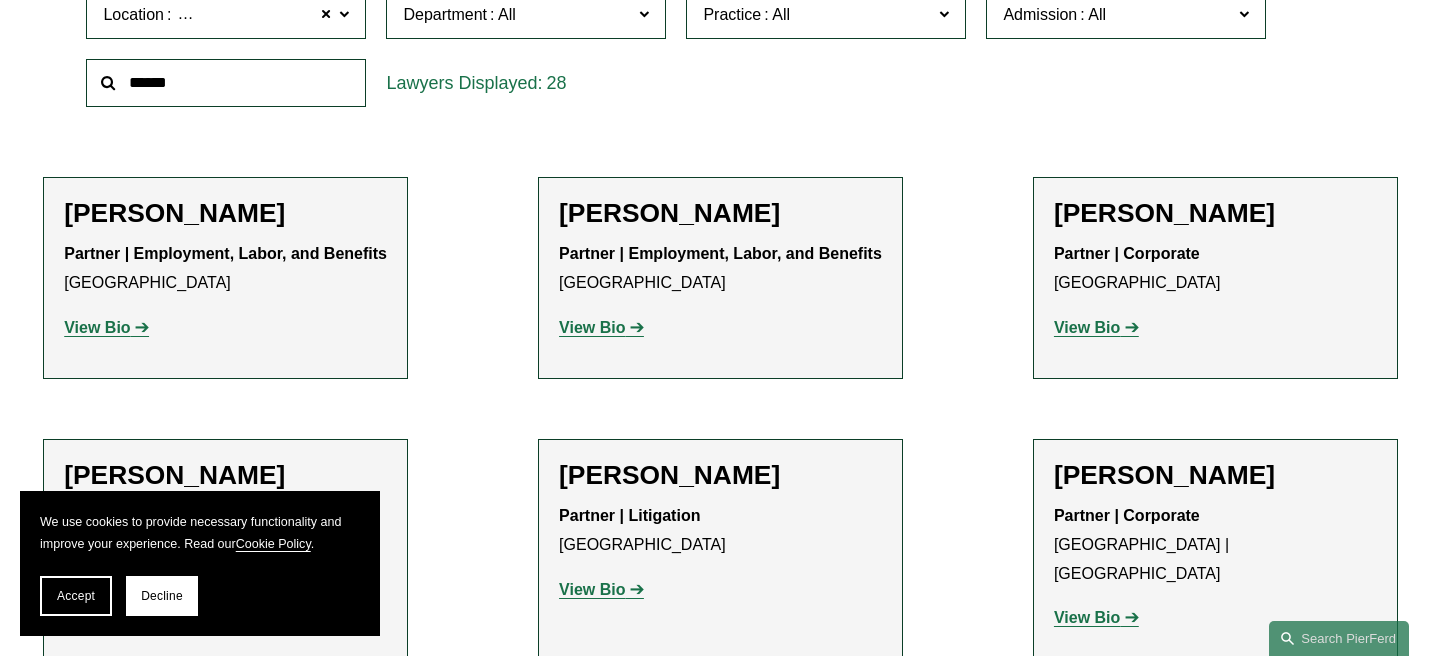 scroll, scrollTop: 687, scrollLeft: 0, axis: vertical 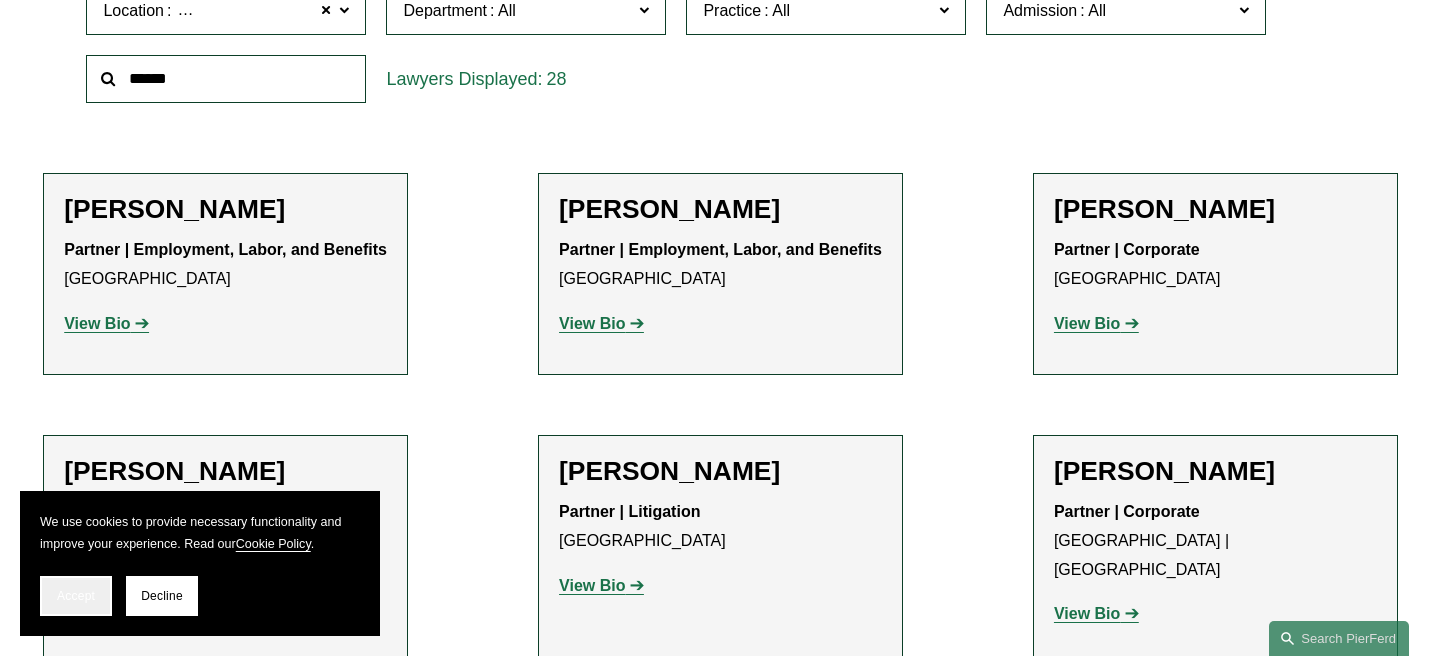 click on "Accept" at bounding box center (76, 596) 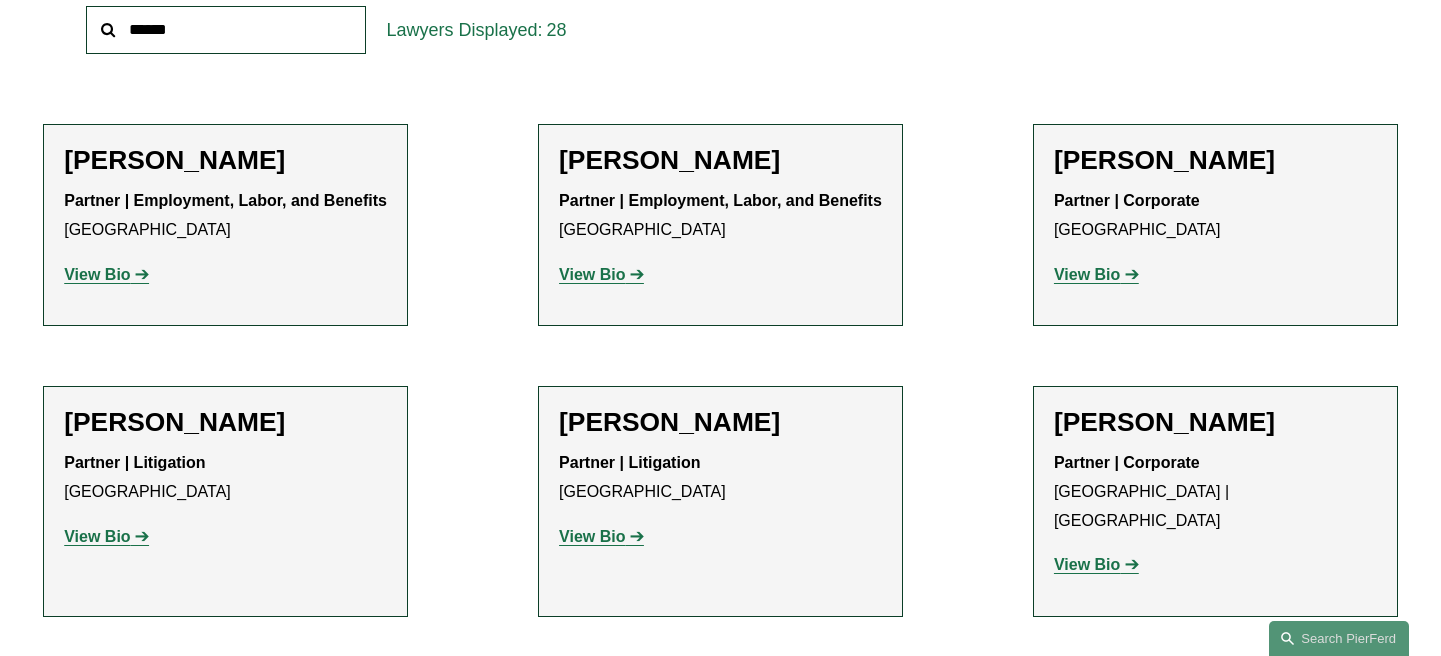 scroll, scrollTop: 746, scrollLeft: 0, axis: vertical 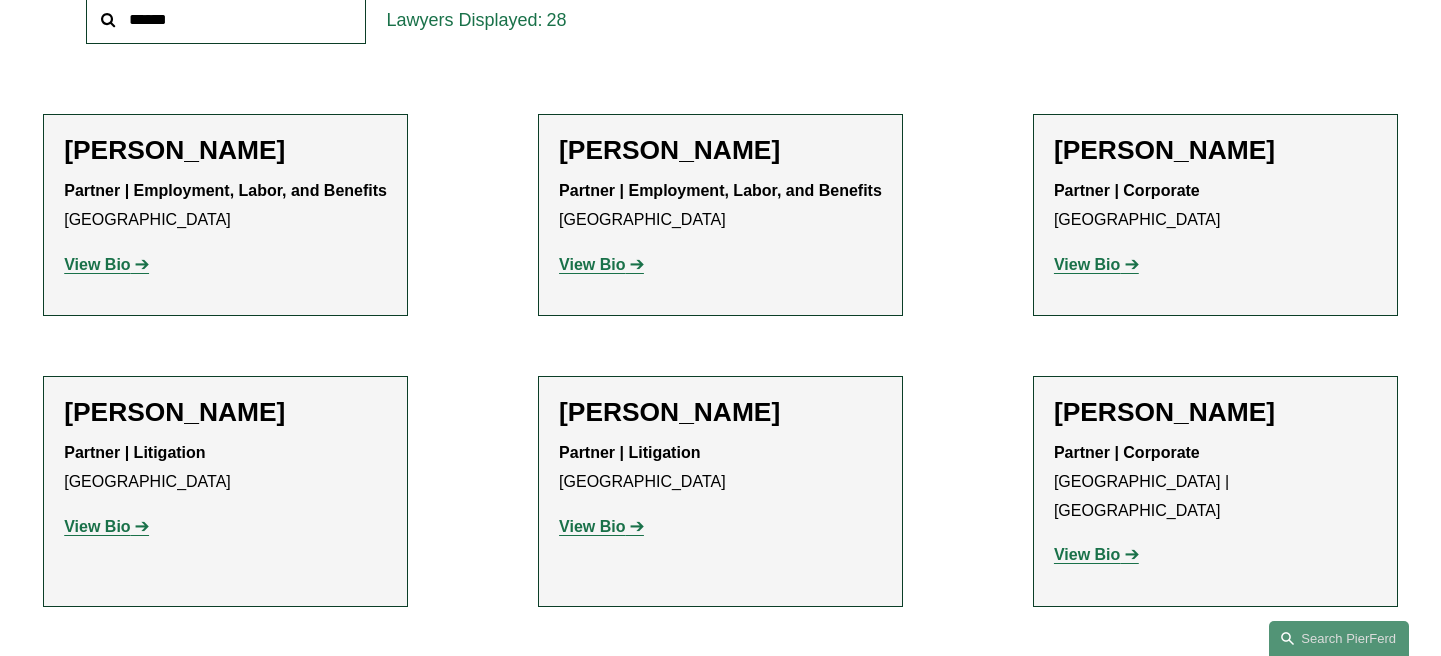 click on "[PERSON_NAME]" 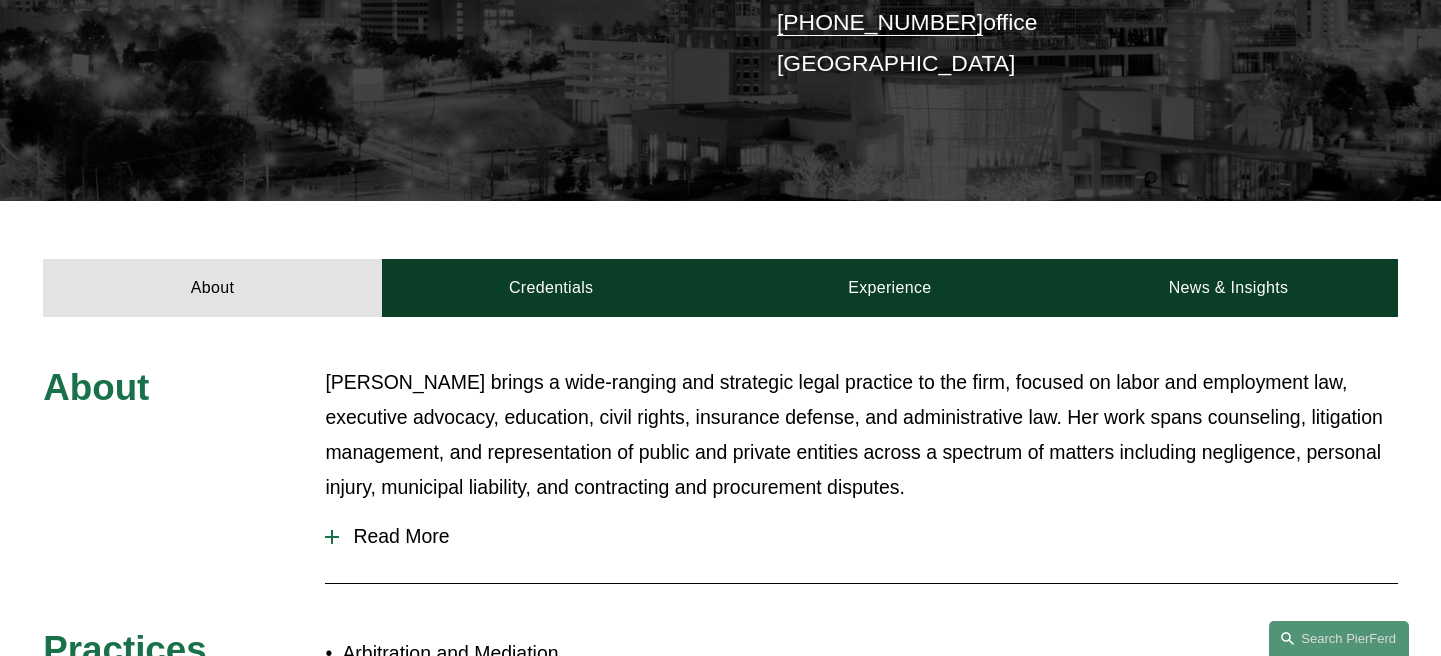 scroll, scrollTop: 567, scrollLeft: 0, axis: vertical 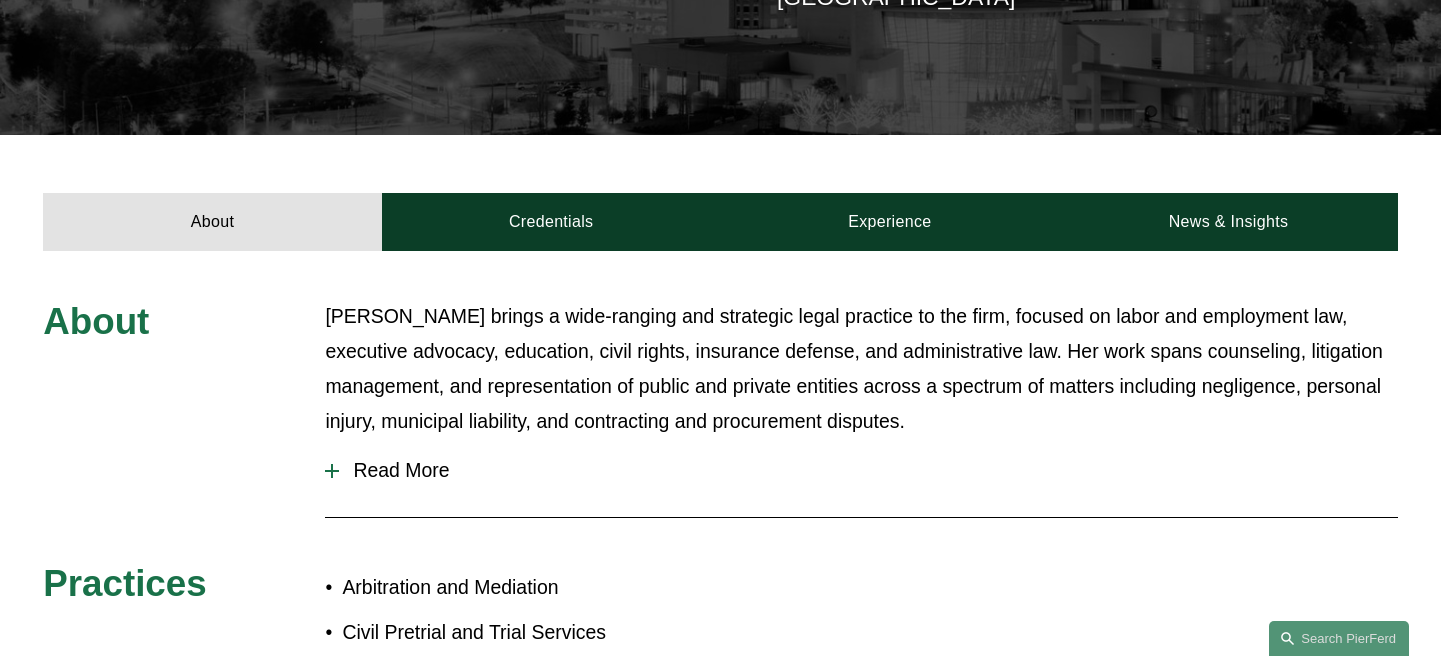 click on "Read More" at bounding box center [868, 470] 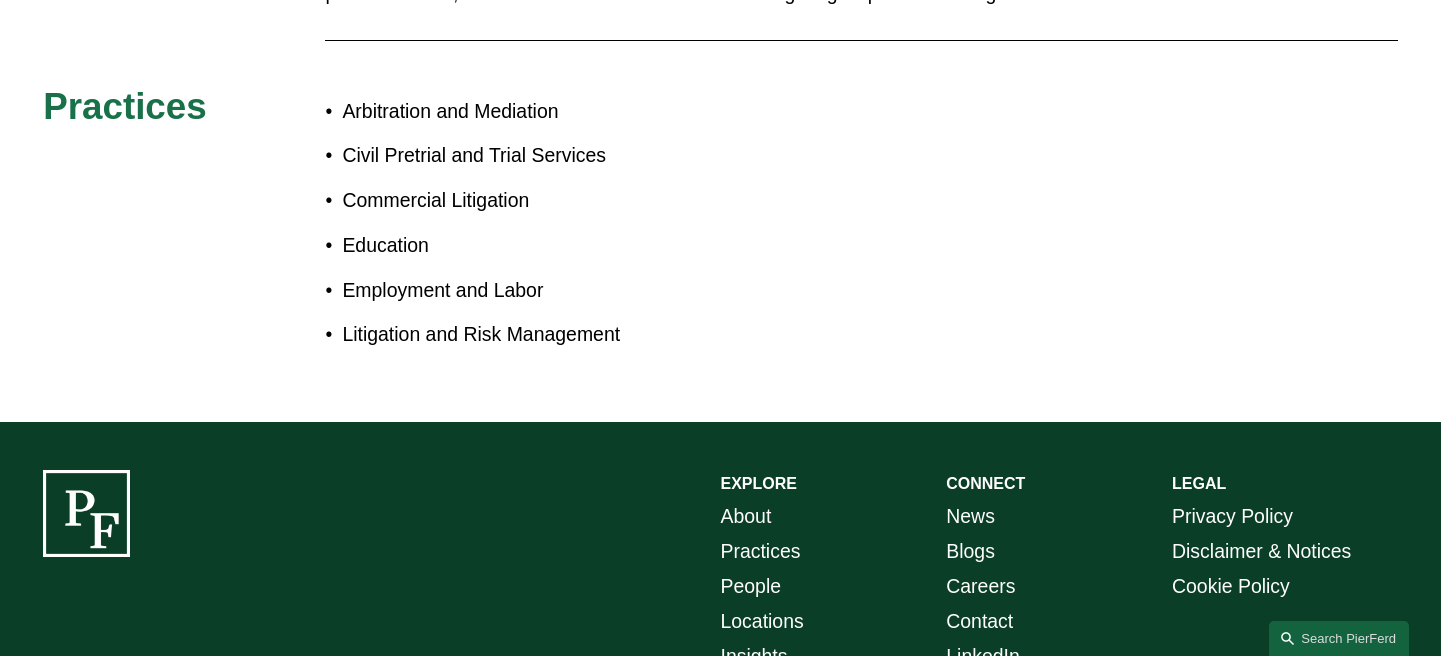 scroll, scrollTop: 1506, scrollLeft: 0, axis: vertical 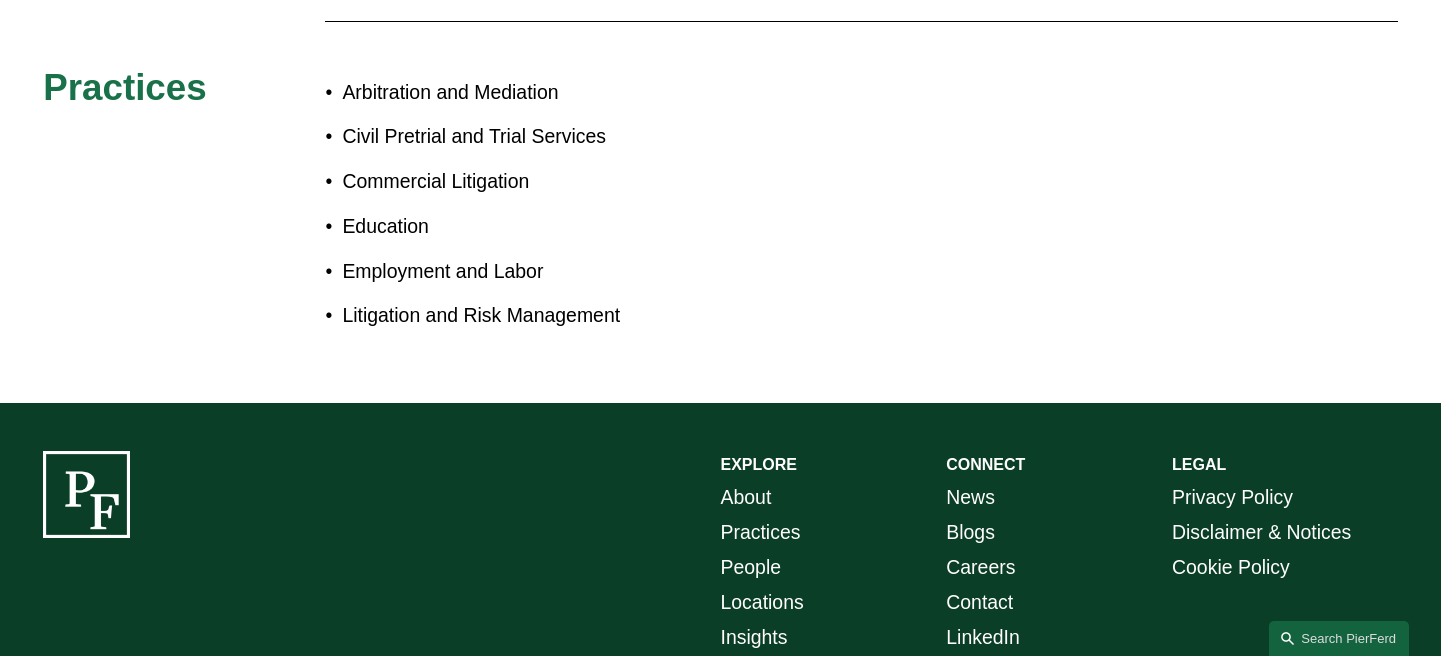 click on "About" at bounding box center [746, 497] 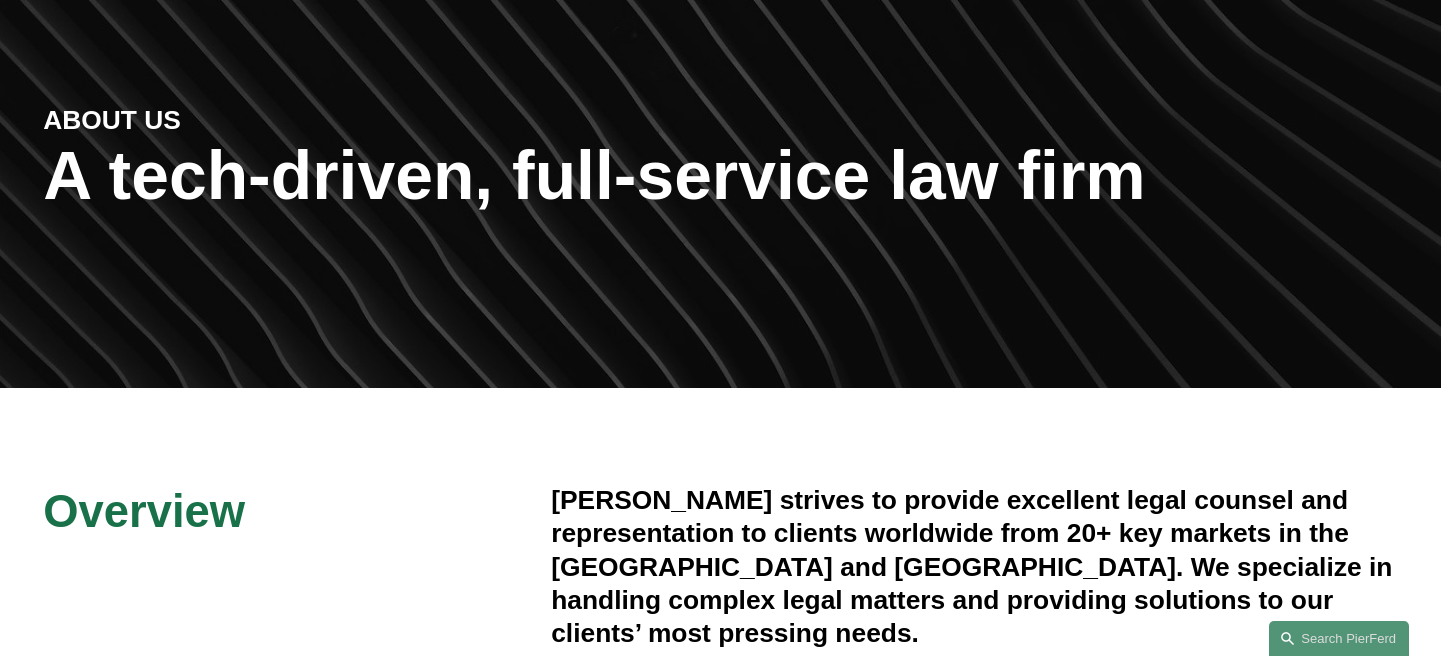 scroll, scrollTop: 0, scrollLeft: 0, axis: both 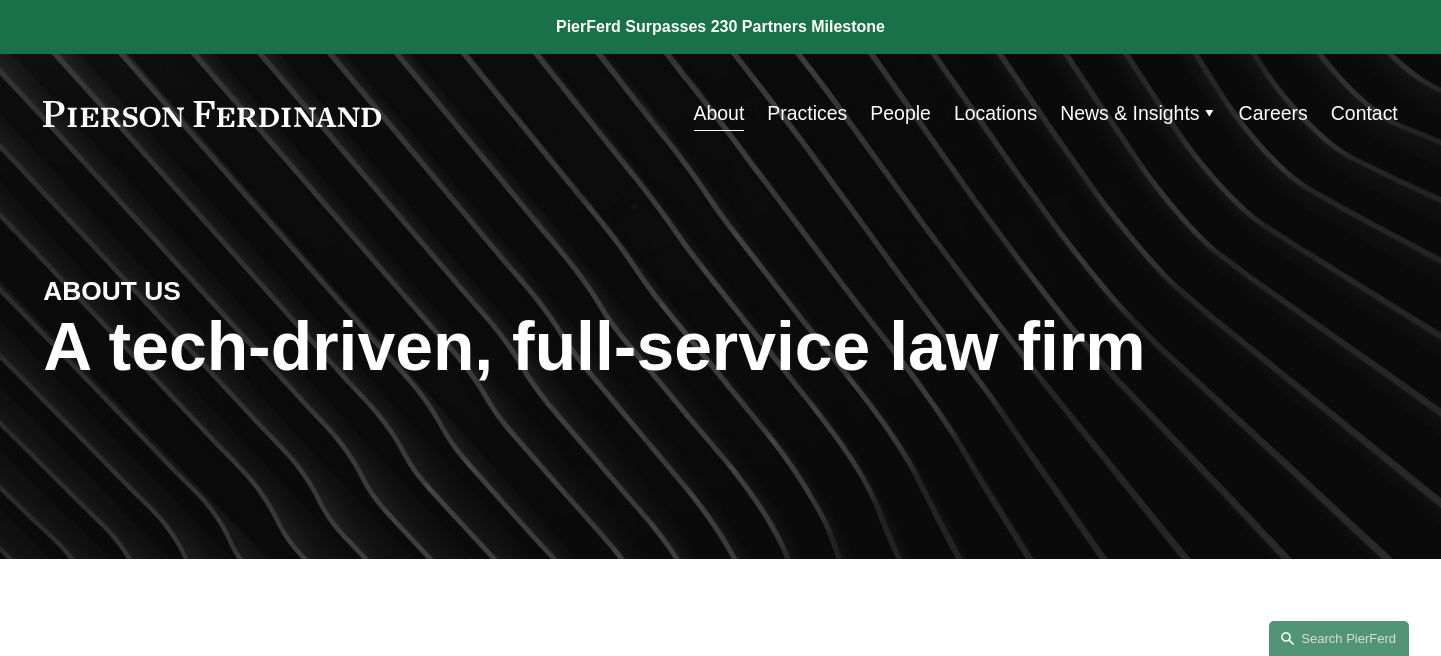 click on "Practices" at bounding box center [807, 113] 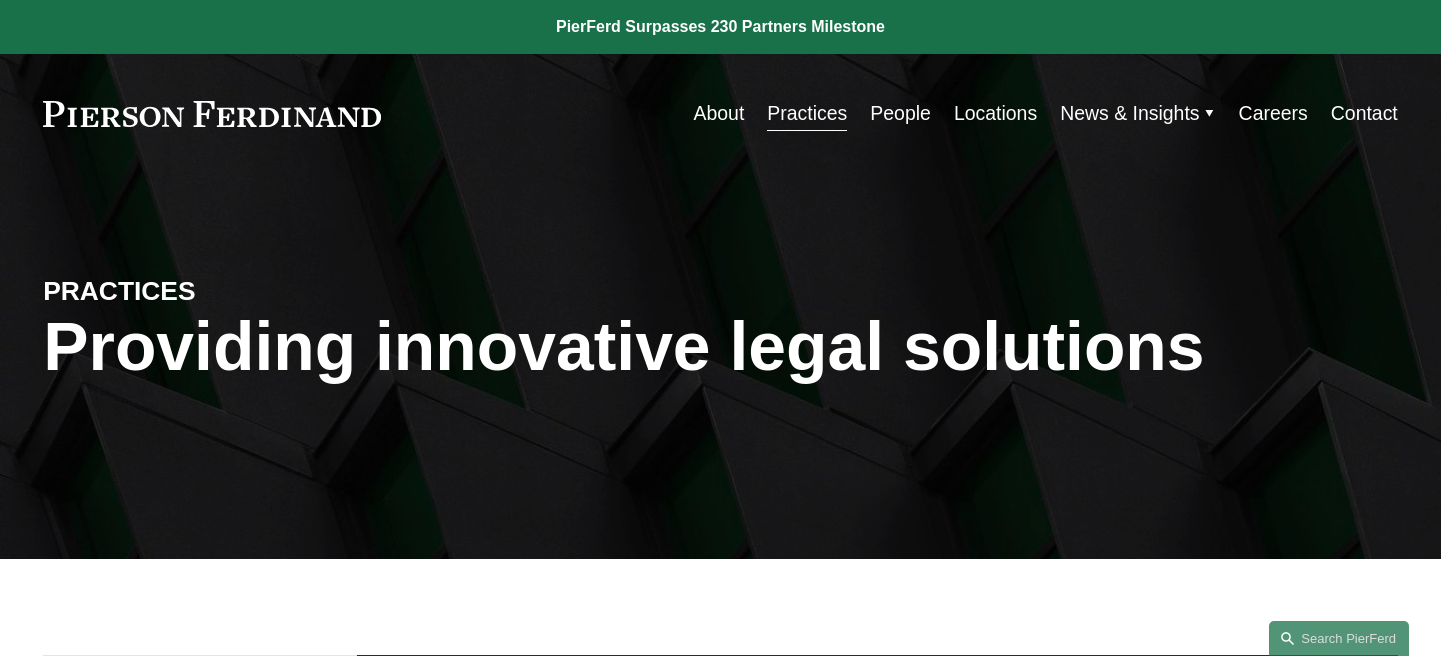 scroll, scrollTop: 0, scrollLeft: 0, axis: both 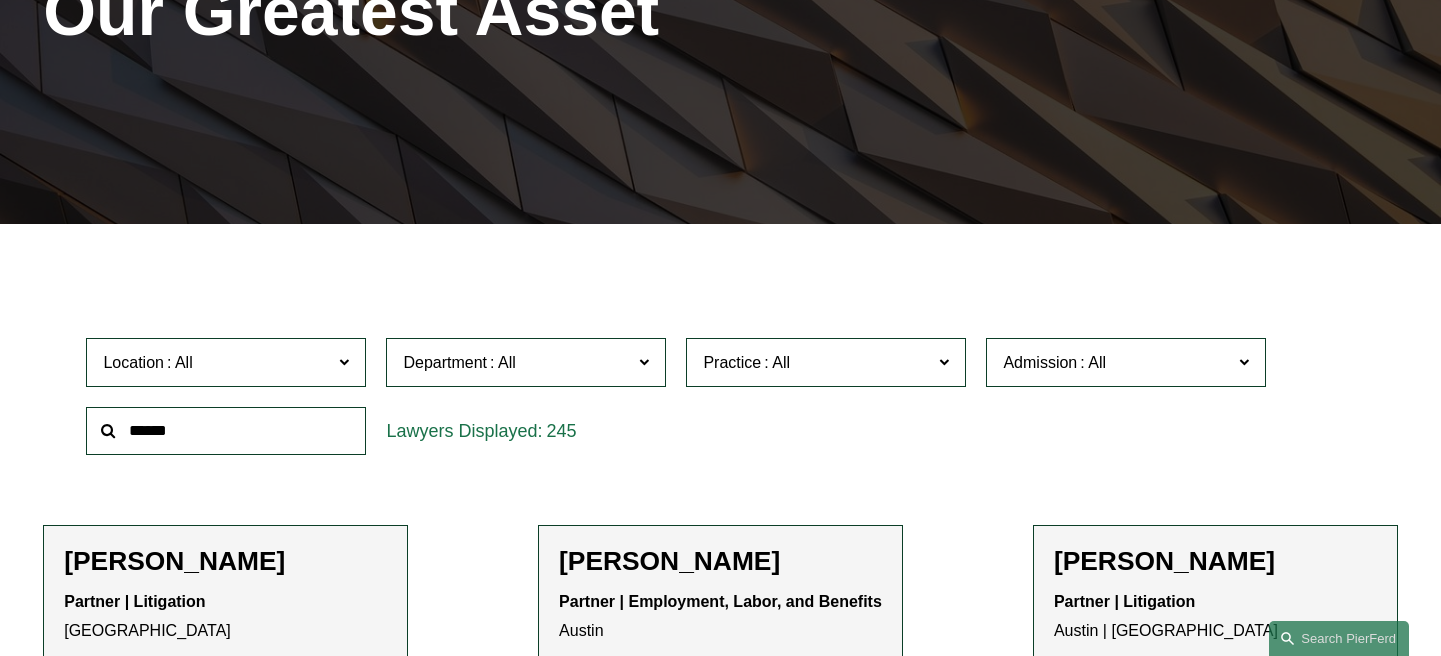 click 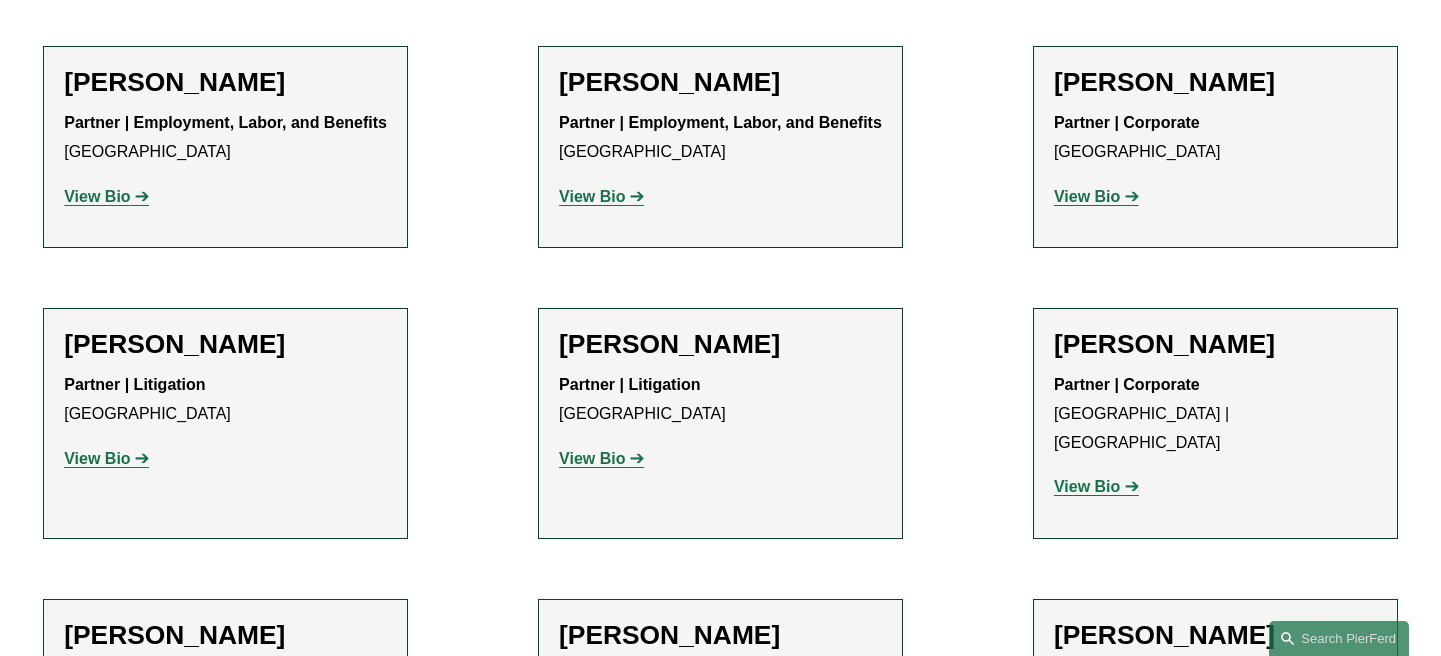 scroll, scrollTop: 818, scrollLeft: 0, axis: vertical 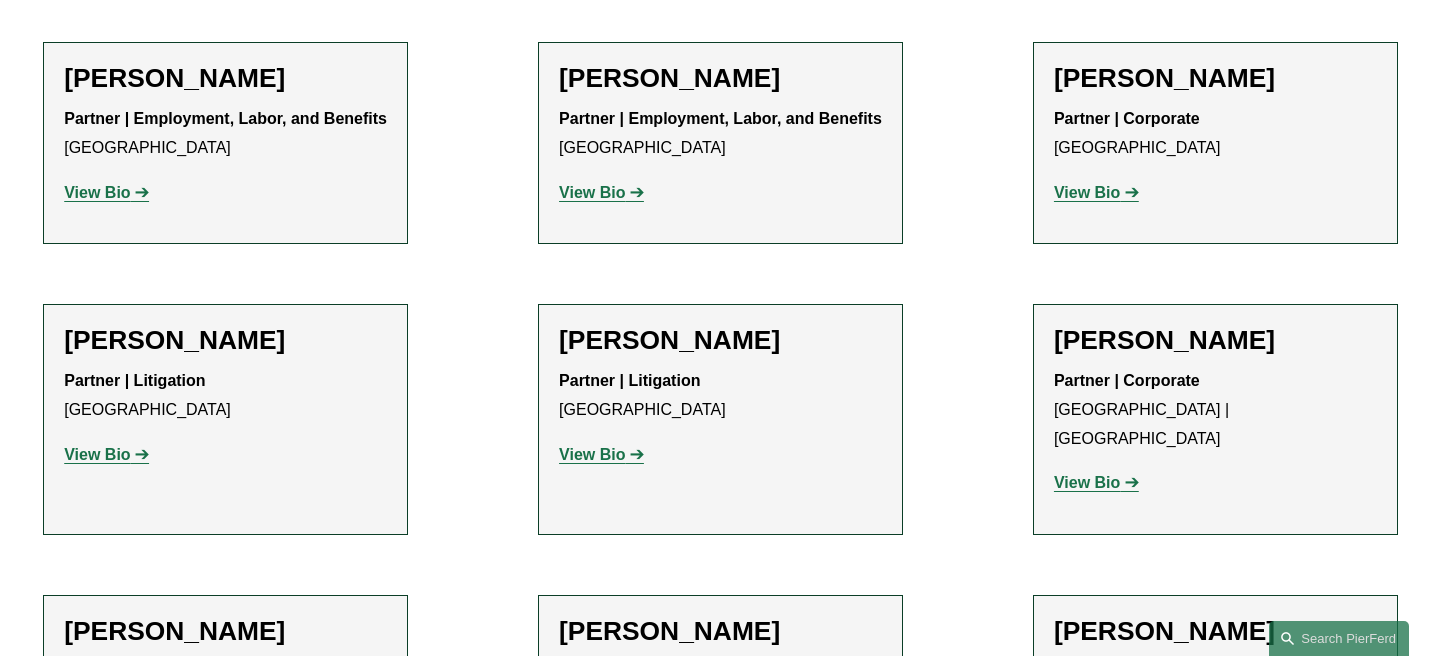 click on "View Bio" 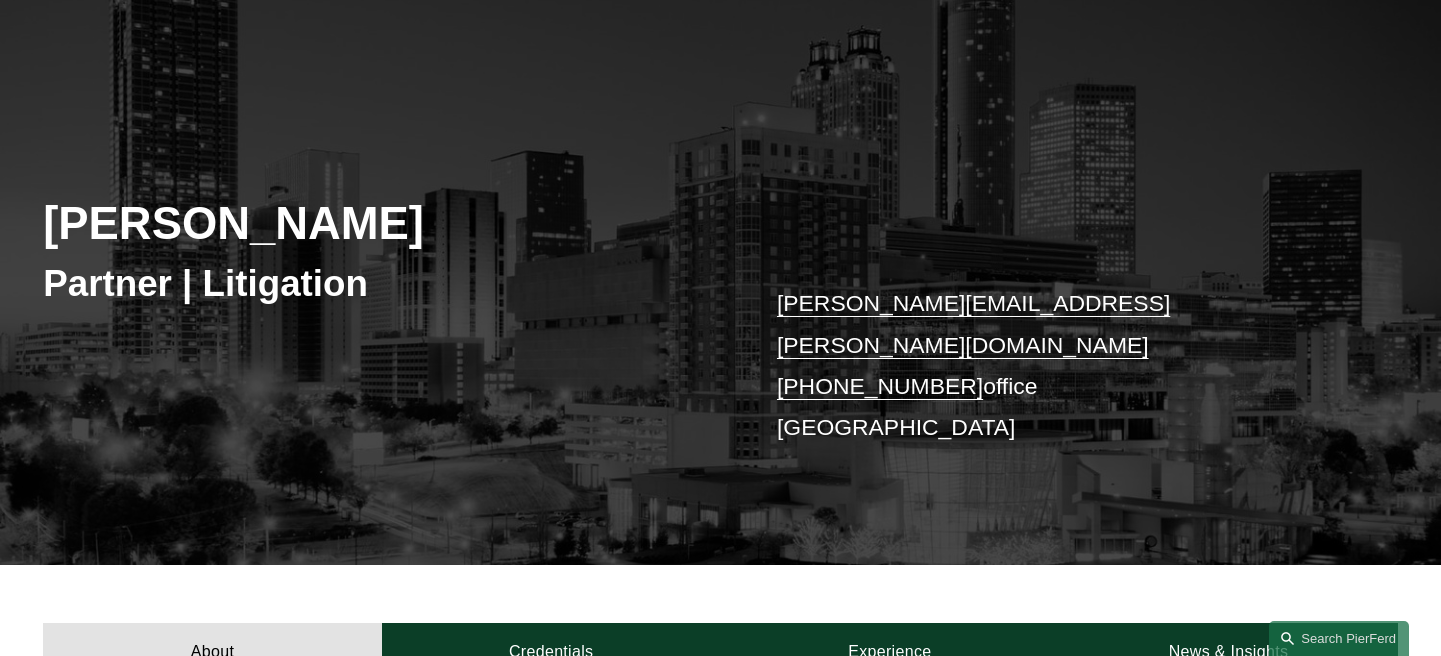 scroll, scrollTop: 159, scrollLeft: 0, axis: vertical 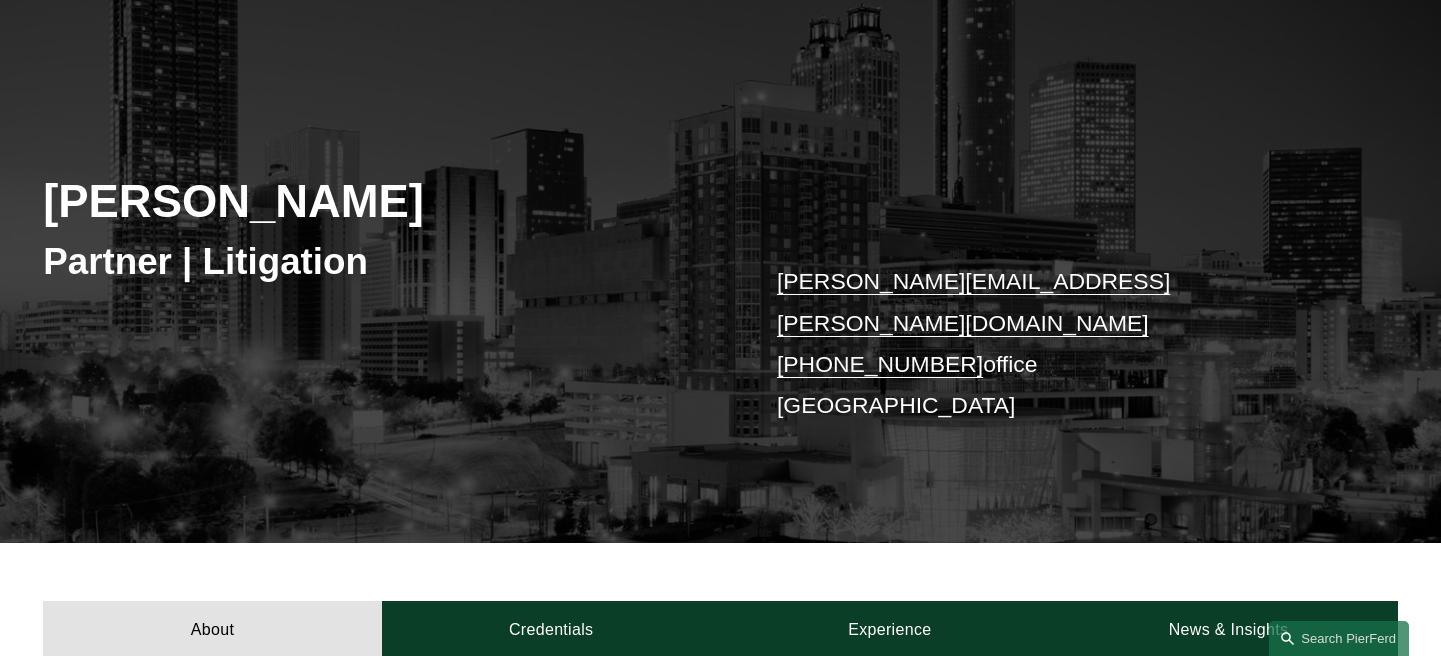 click on "marquetta.bryan@pierferd.com +1.470.607.4202  office Atlanta" at bounding box center (1059, 343) 